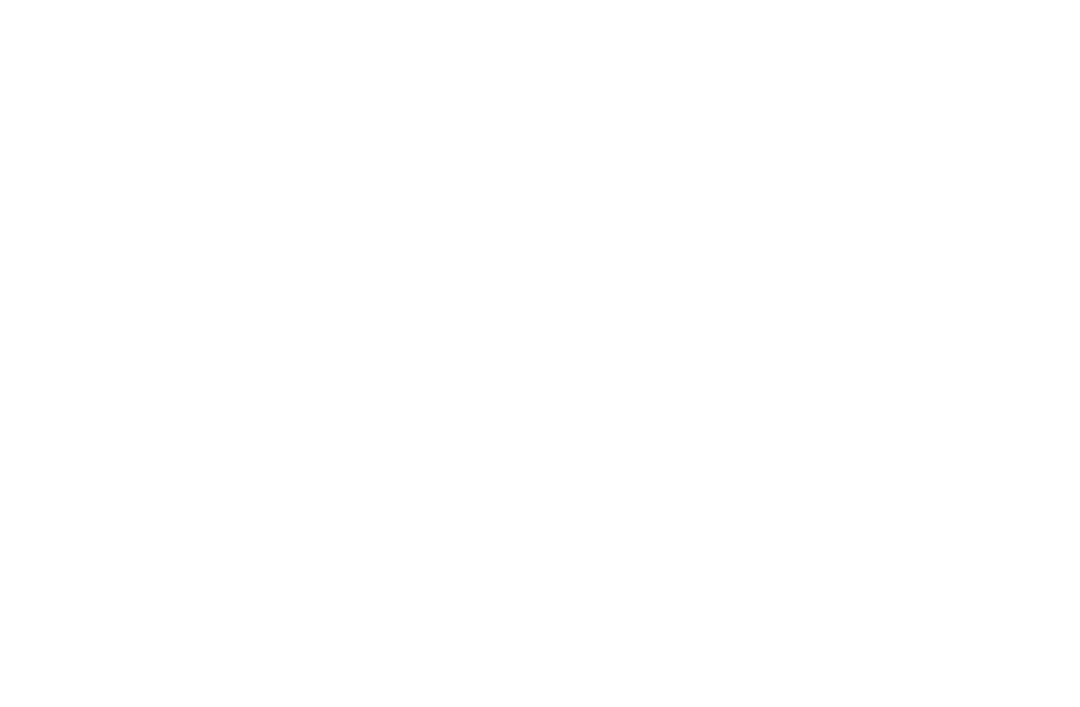 scroll, scrollTop: 0, scrollLeft: 0, axis: both 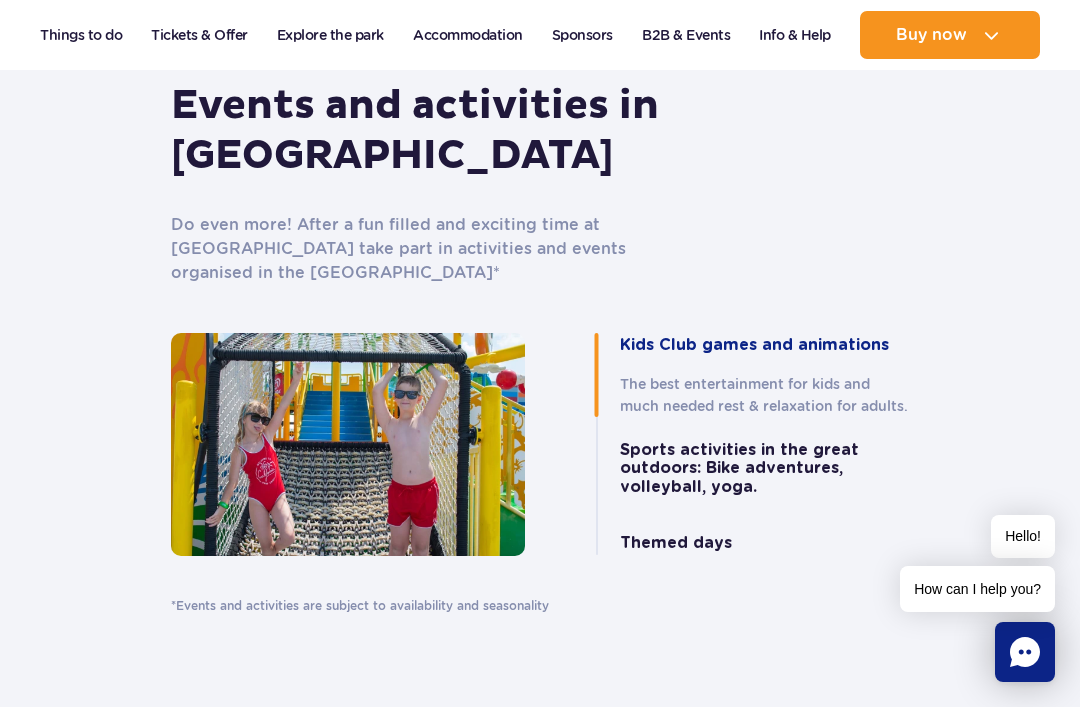 click on "Kids Club games and animations" at bounding box center (754, 345) 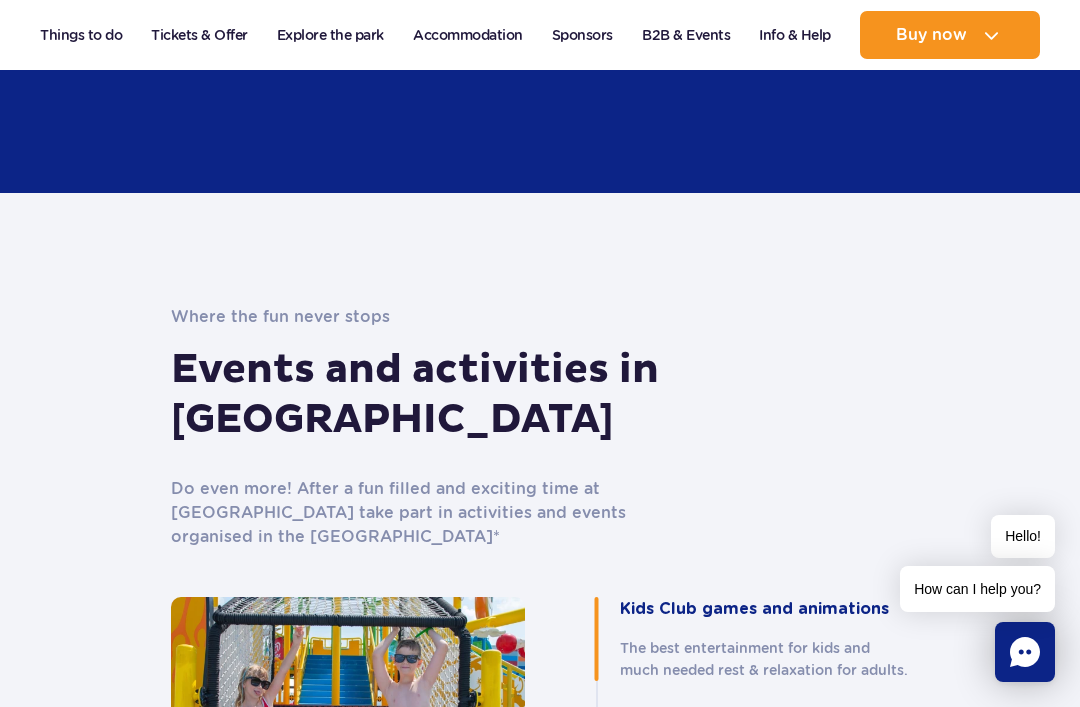 scroll, scrollTop: 4538, scrollLeft: 0, axis: vertical 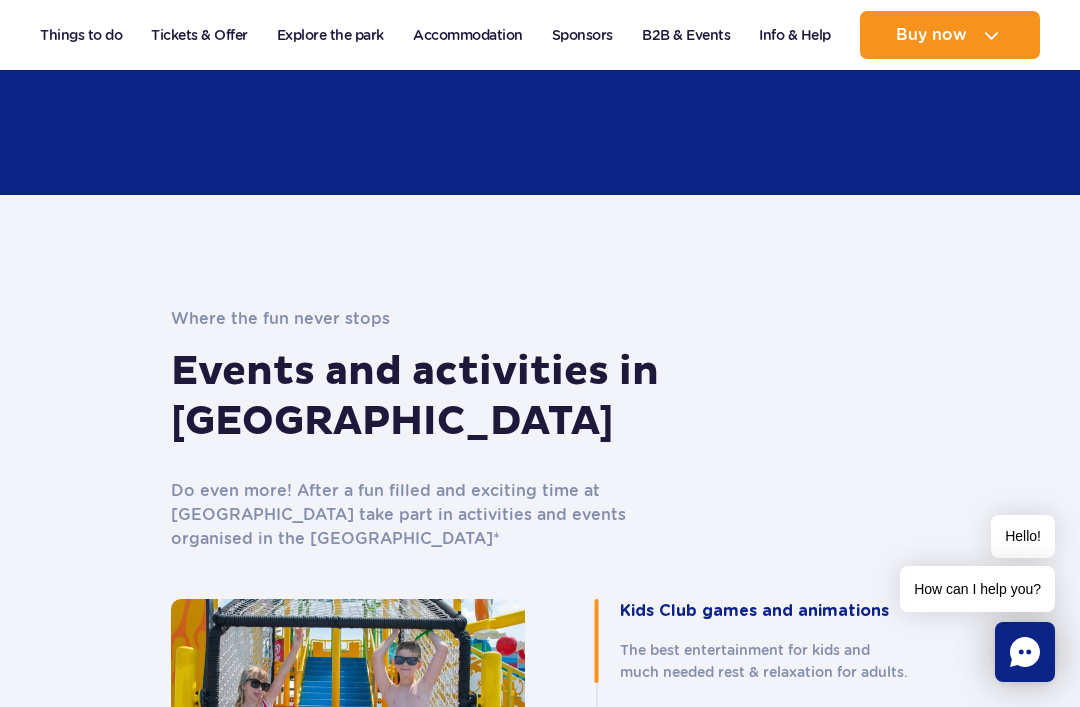 click on "B2B & Events" at bounding box center (686, 35) 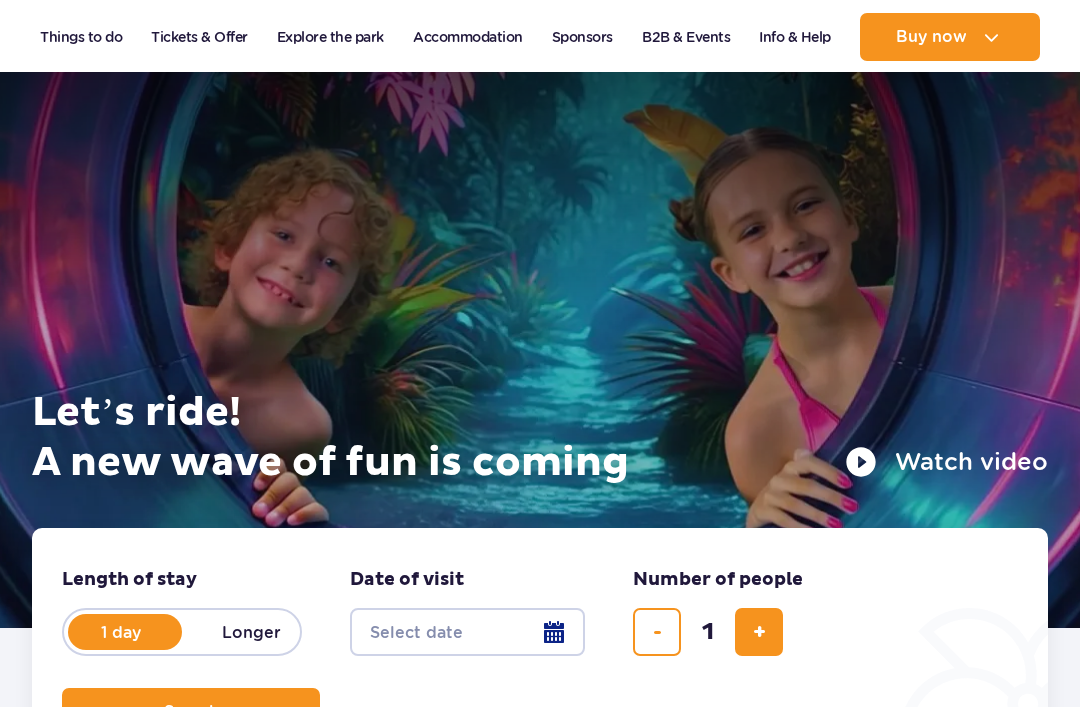 scroll, scrollTop: 1981, scrollLeft: 0, axis: vertical 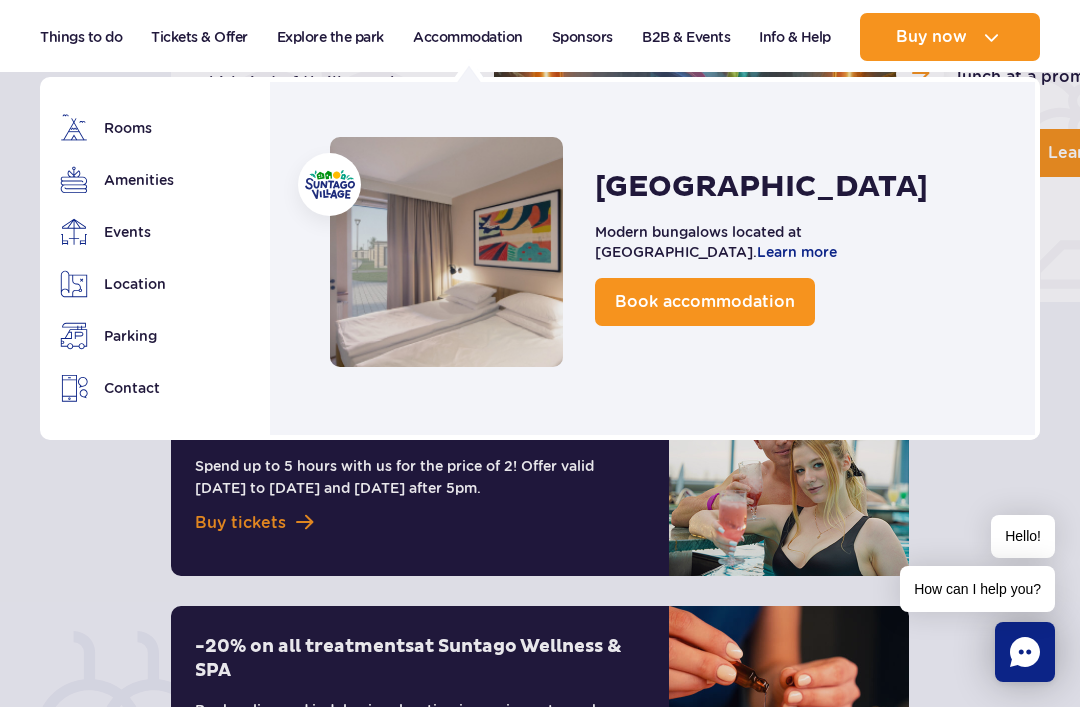 click on "Amenities" at bounding box center [132, 180] 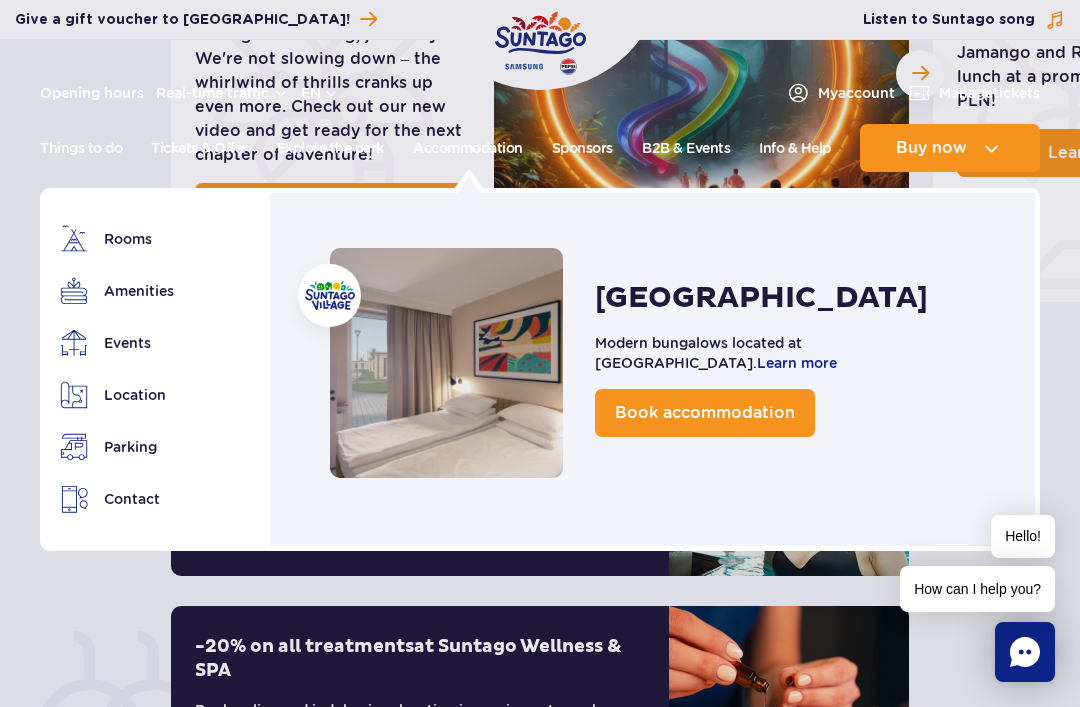scroll, scrollTop: 1219, scrollLeft: 0, axis: vertical 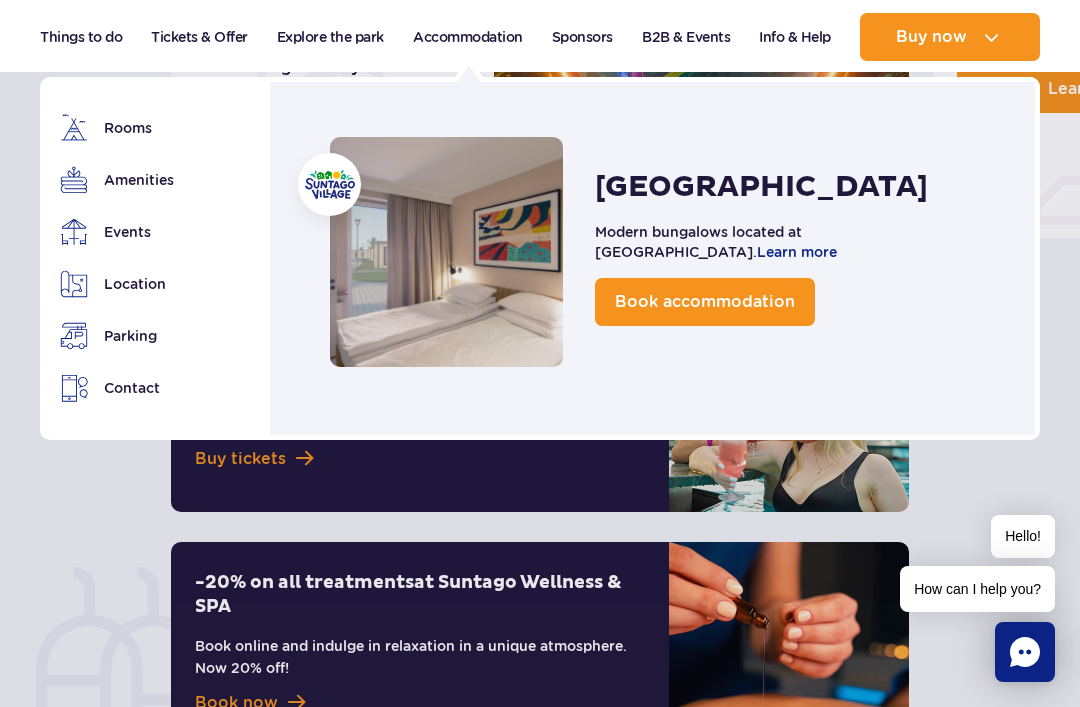 click on "Rooms" at bounding box center (132, 128) 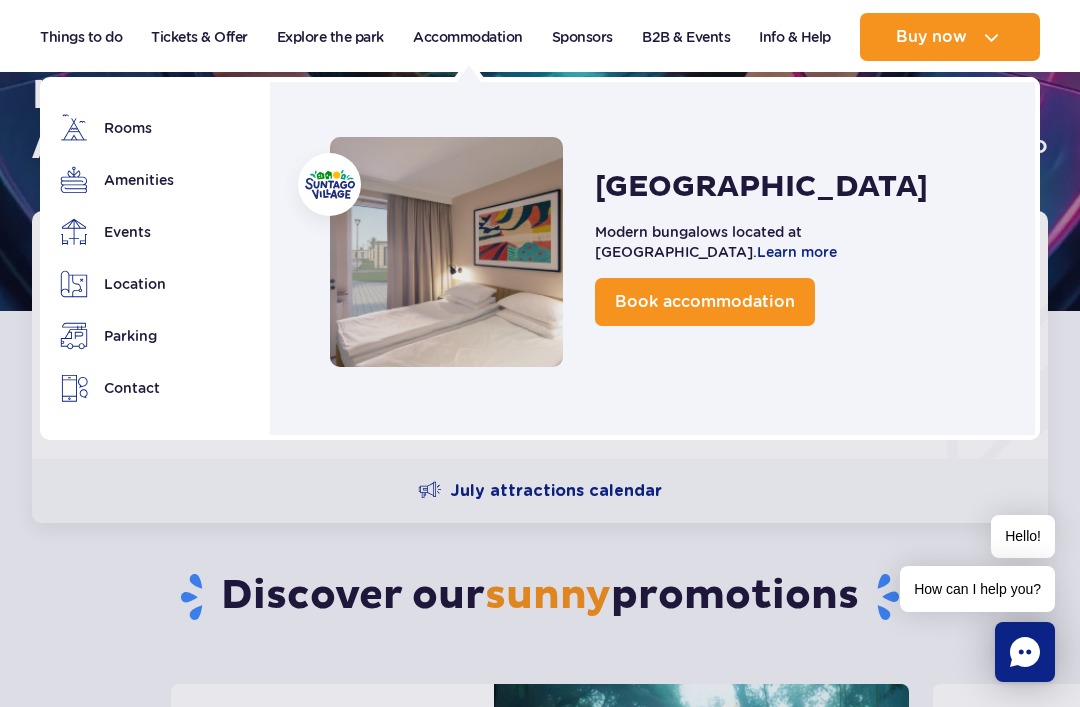 scroll, scrollTop: 315, scrollLeft: 0, axis: vertical 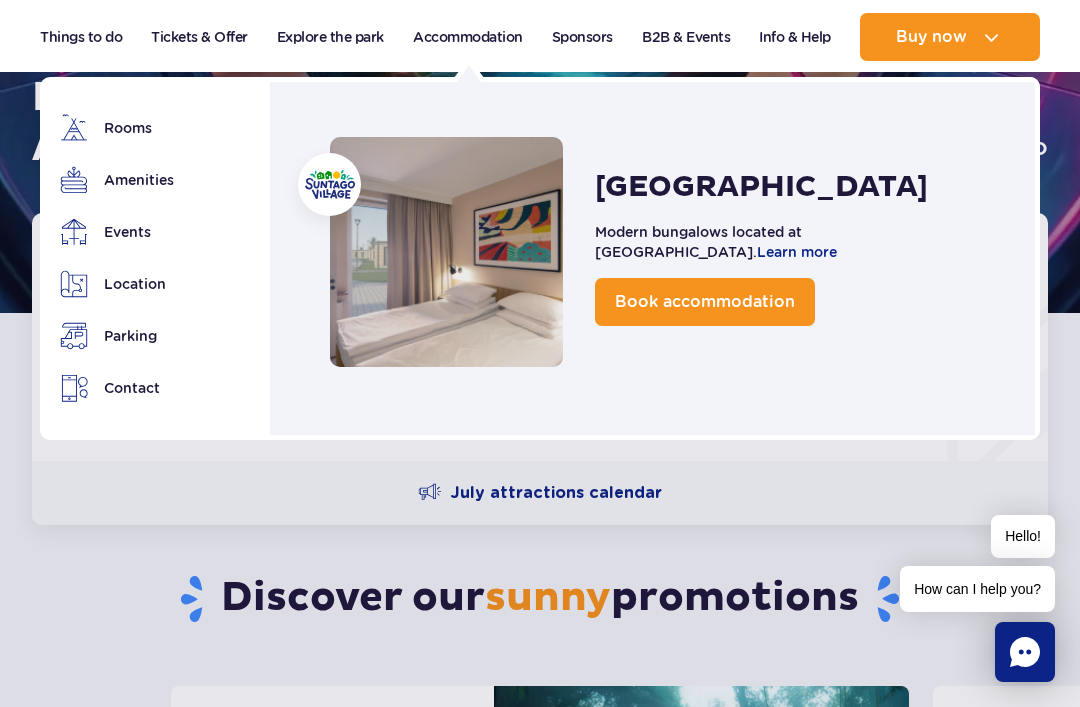 click on "Book accommodation" at bounding box center (705, 301) 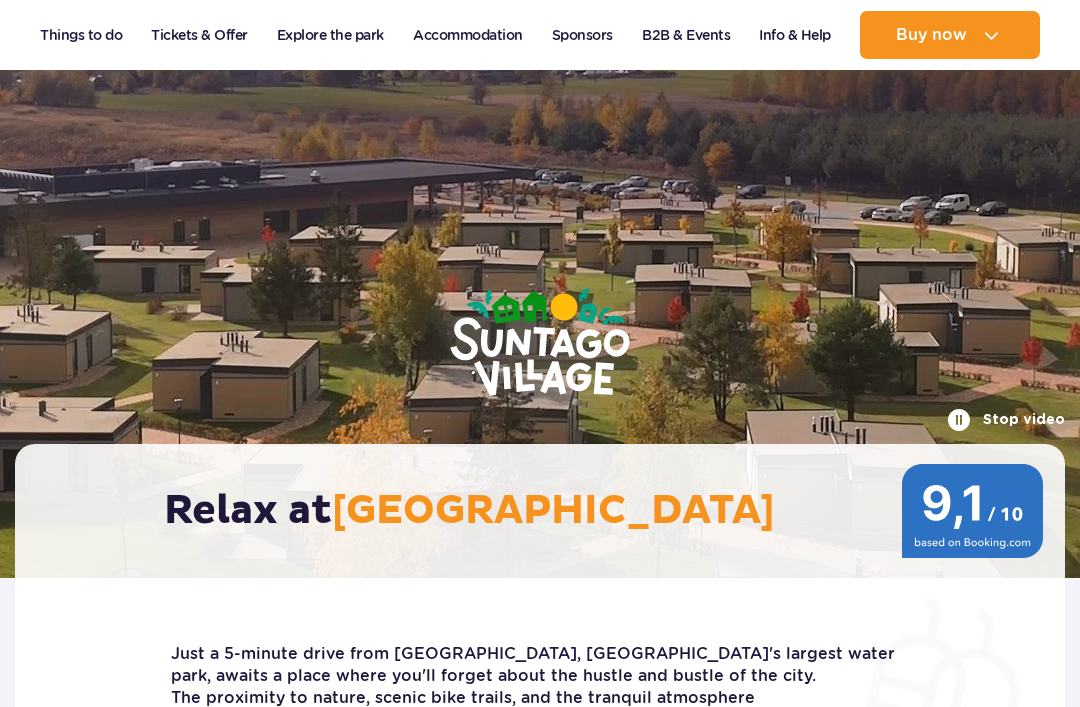 scroll, scrollTop: 929, scrollLeft: 0, axis: vertical 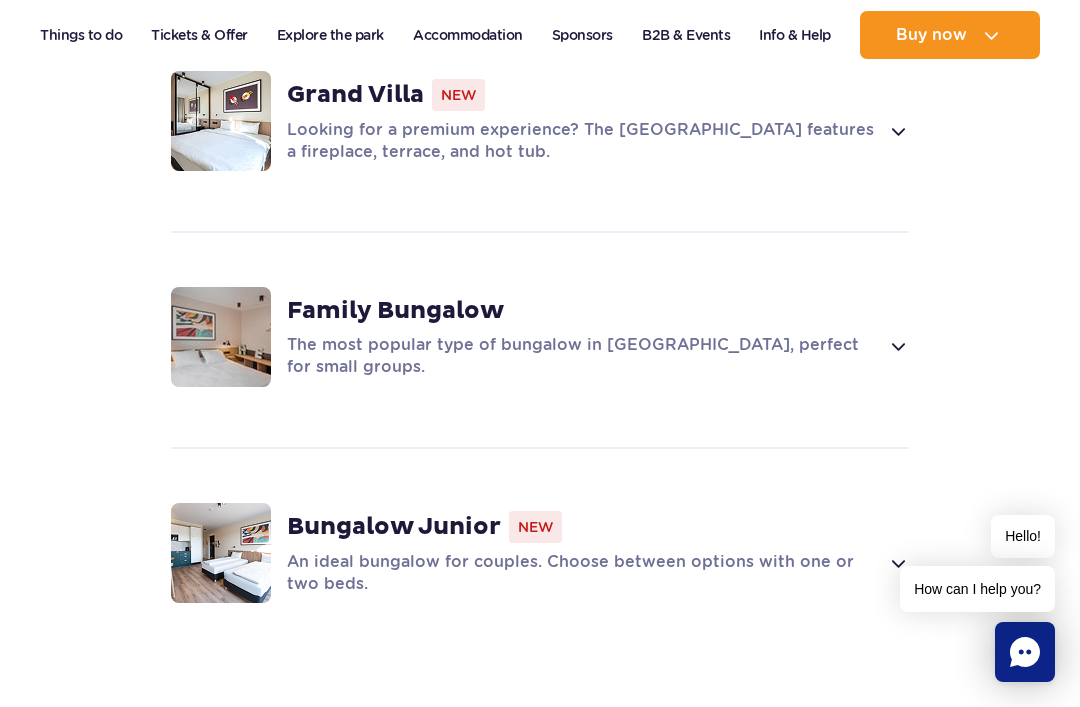 click at bounding box center [897, 131] 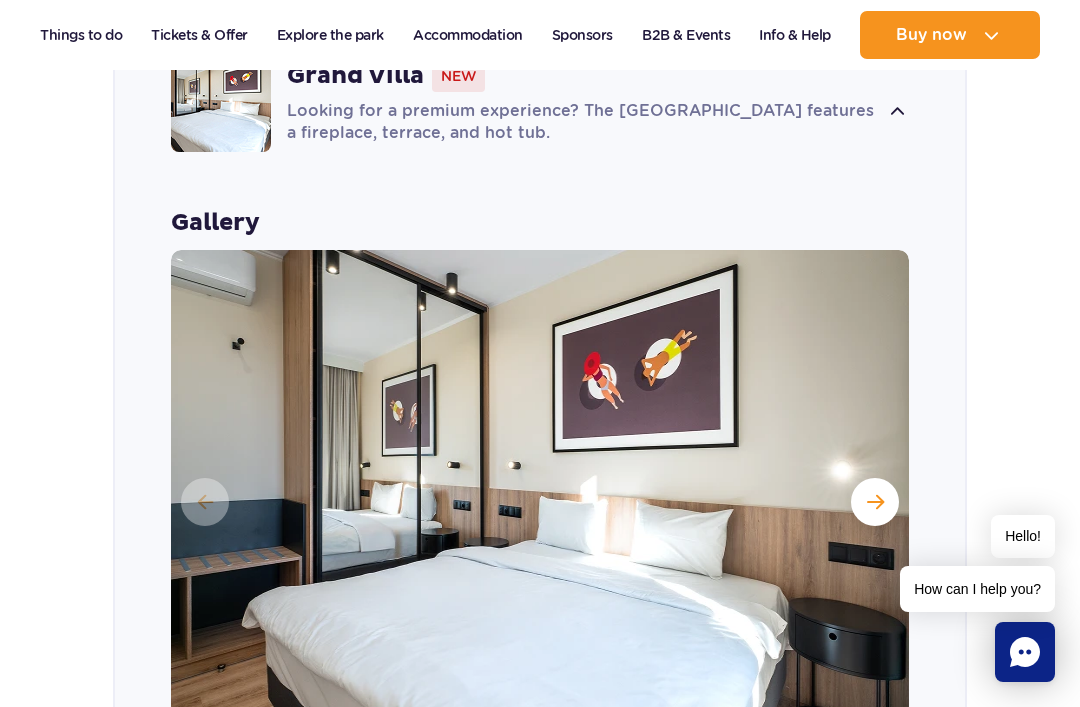 scroll, scrollTop: 2083, scrollLeft: 0, axis: vertical 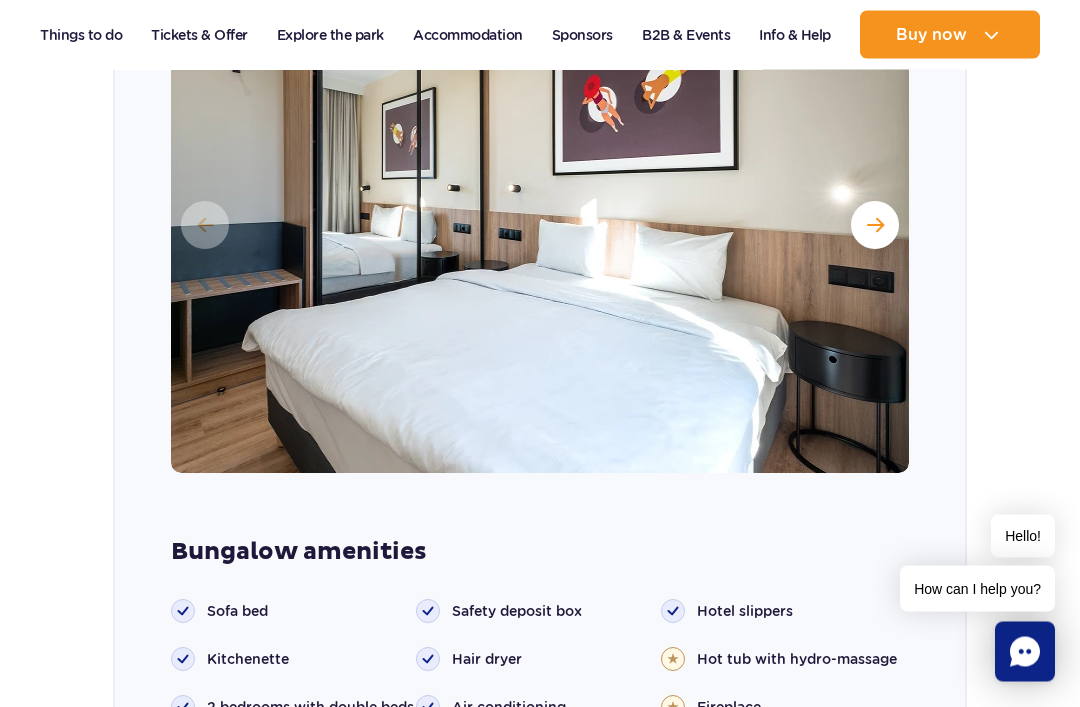 click at bounding box center (875, 226) 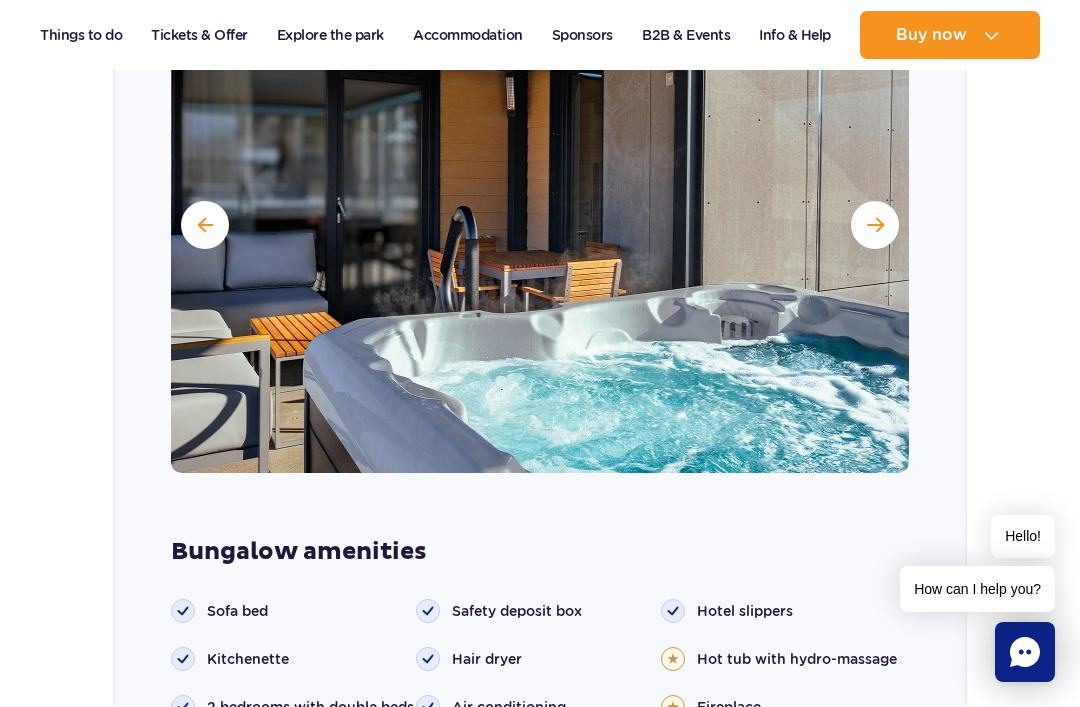 click at bounding box center (875, 225) 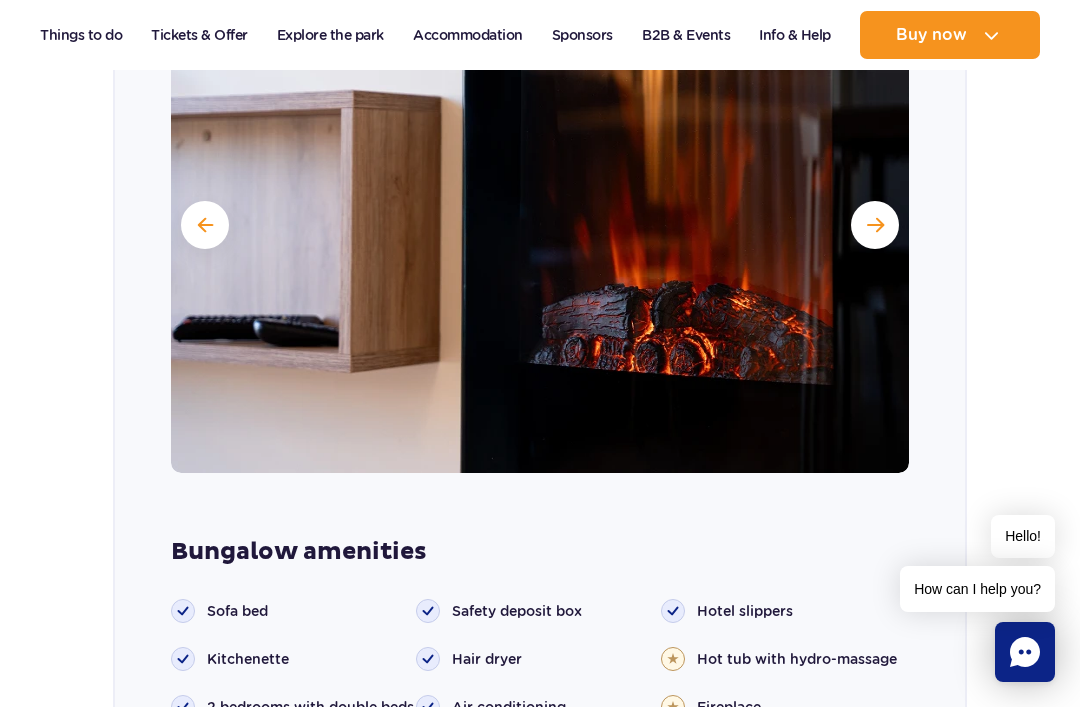 click at bounding box center (540, 223) 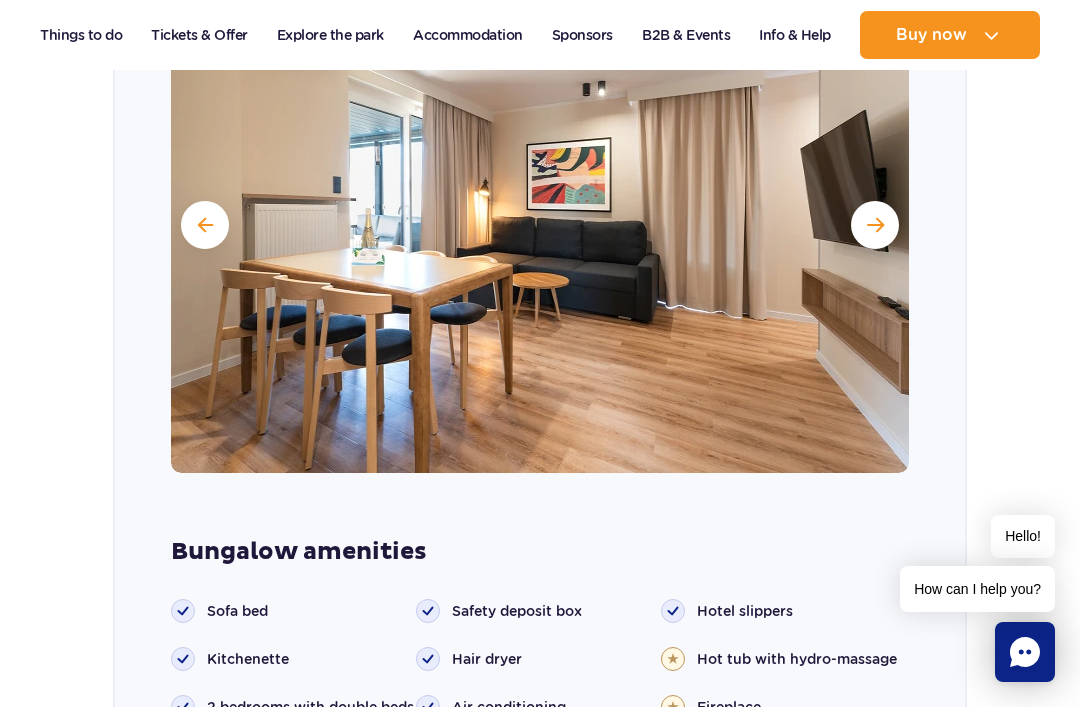 click at bounding box center (875, 225) 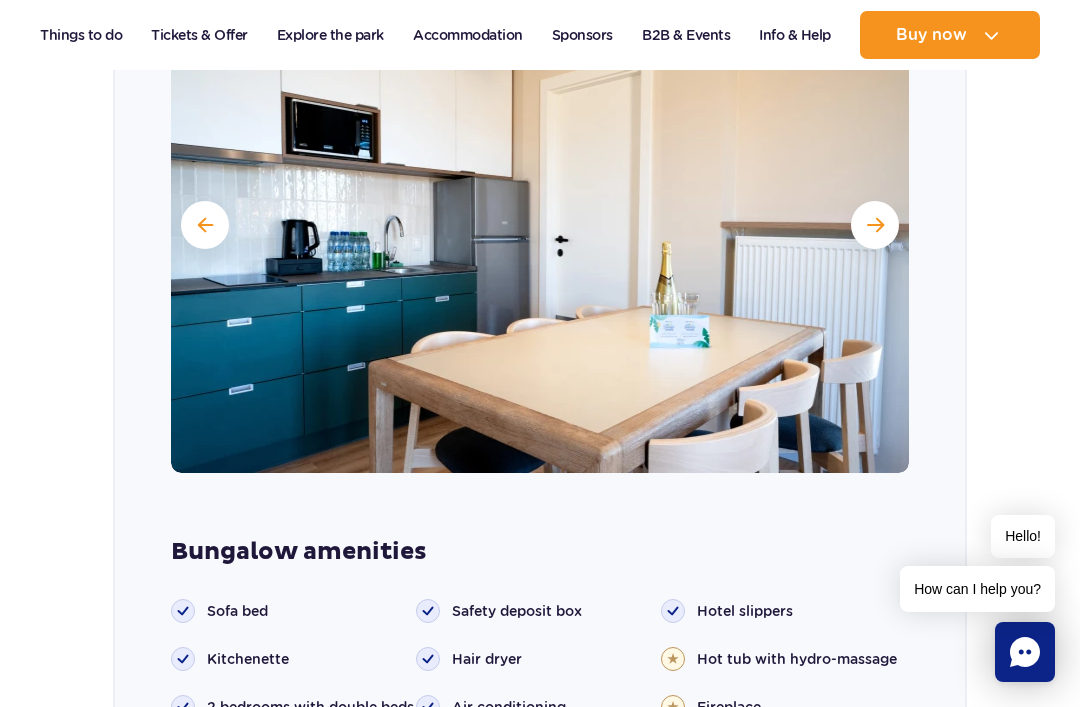 click at bounding box center (875, 225) 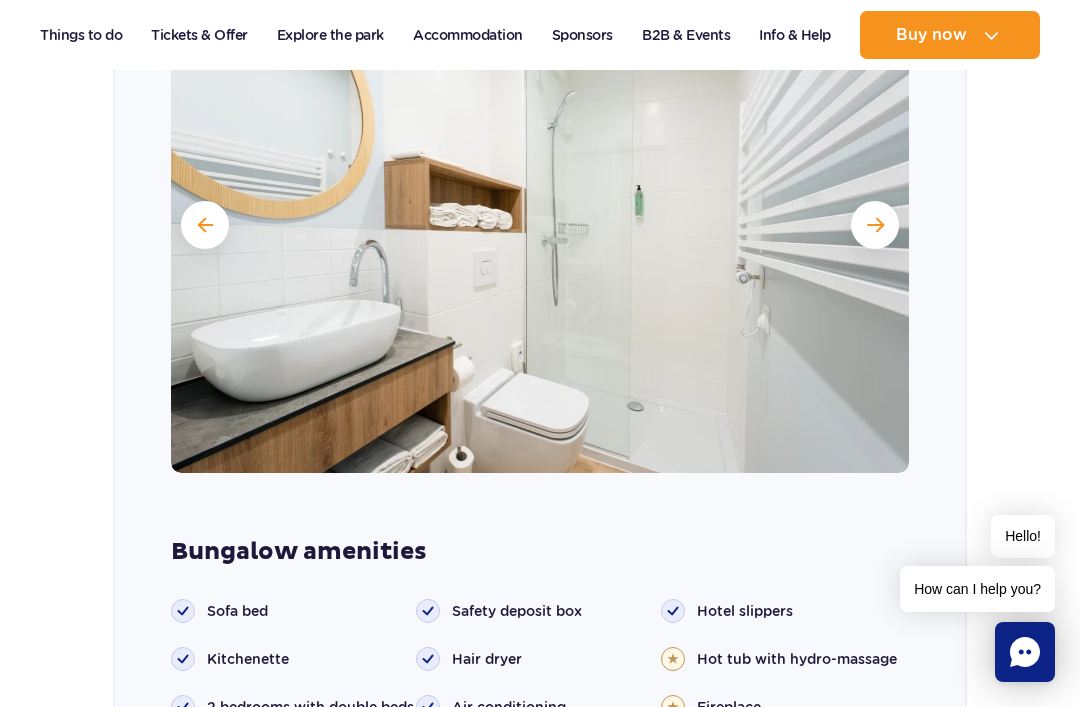 click at bounding box center (540, 223) 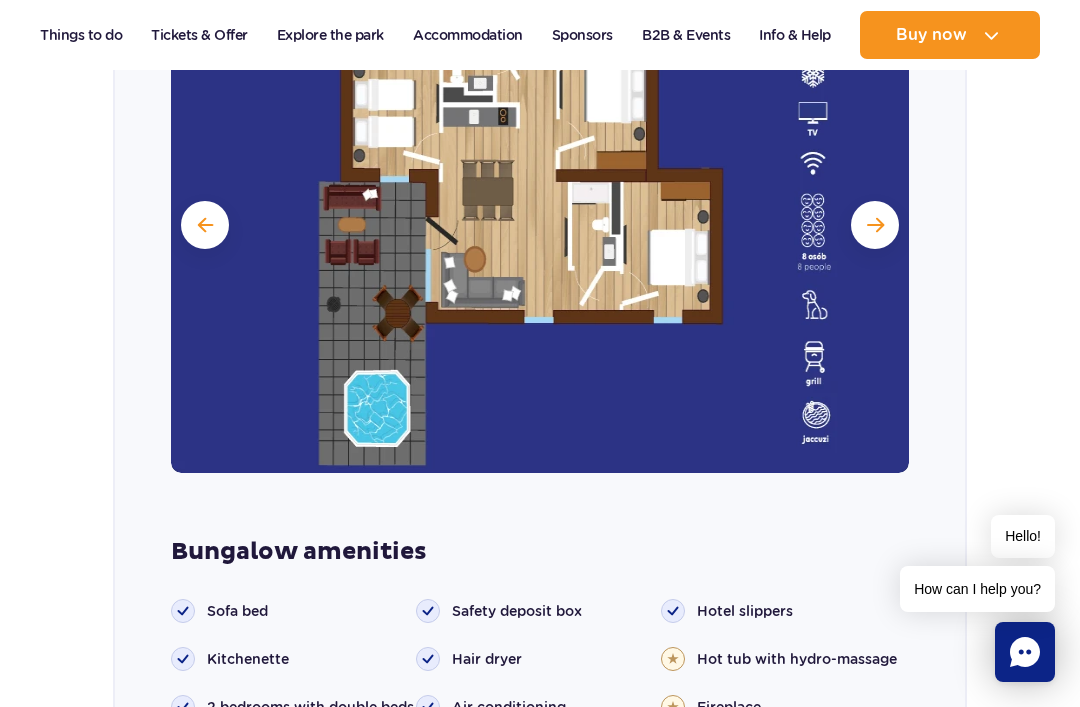 click at bounding box center [875, 225] 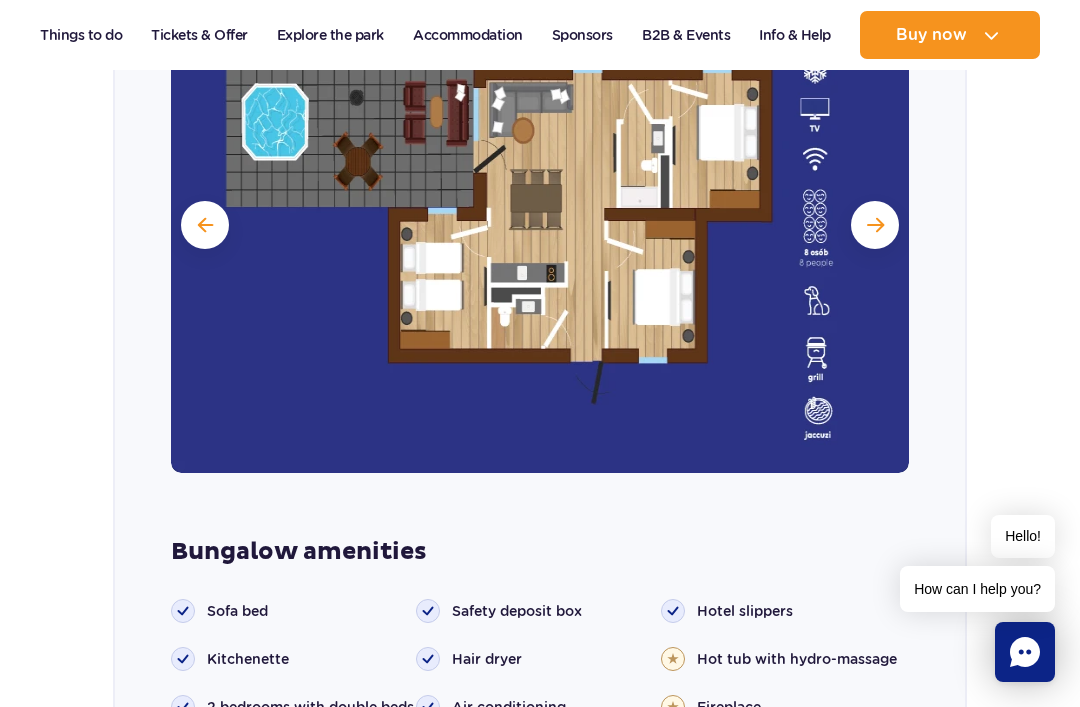 click at bounding box center [540, 223] 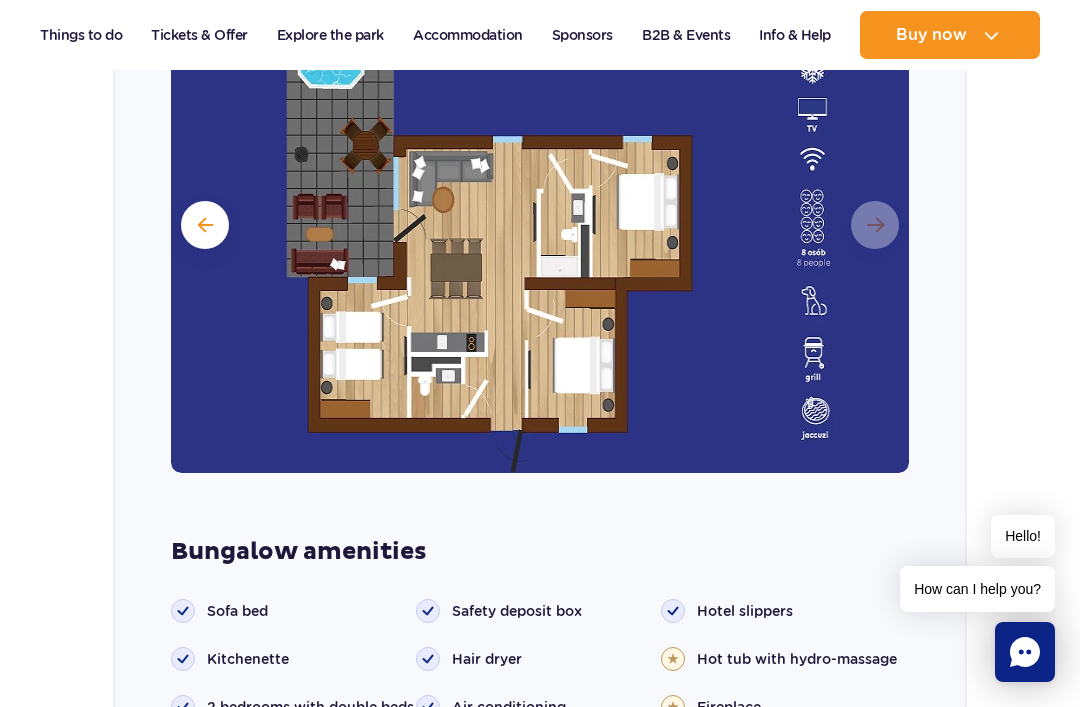 click at bounding box center [540, 223] 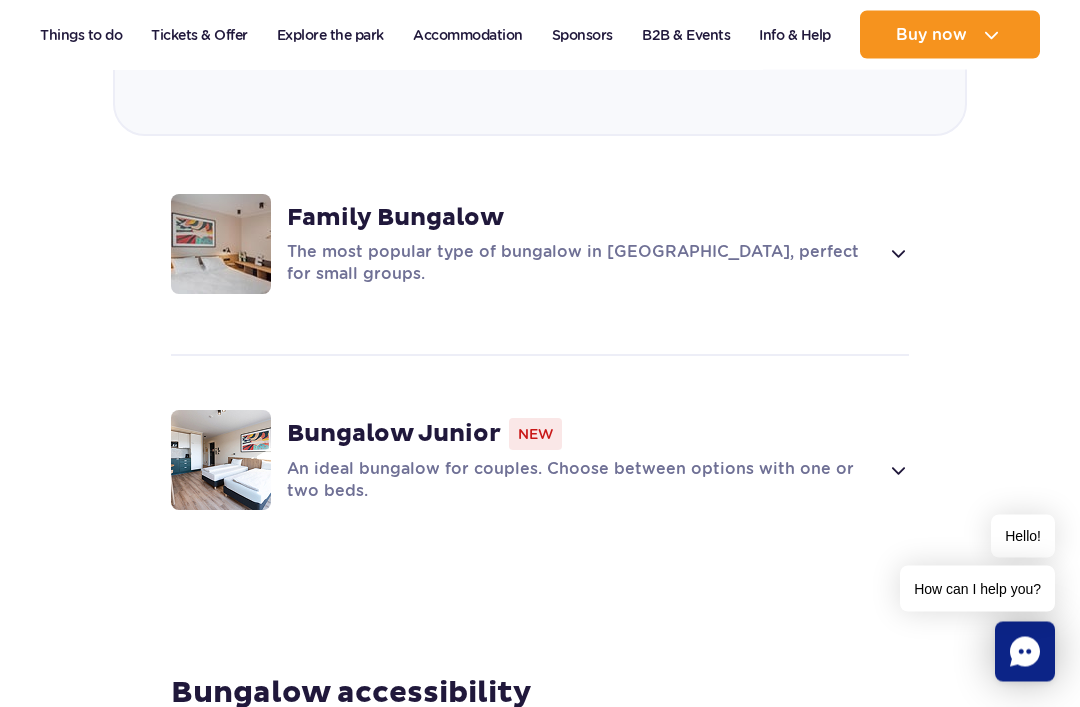 scroll, scrollTop: 3363, scrollLeft: 0, axis: vertical 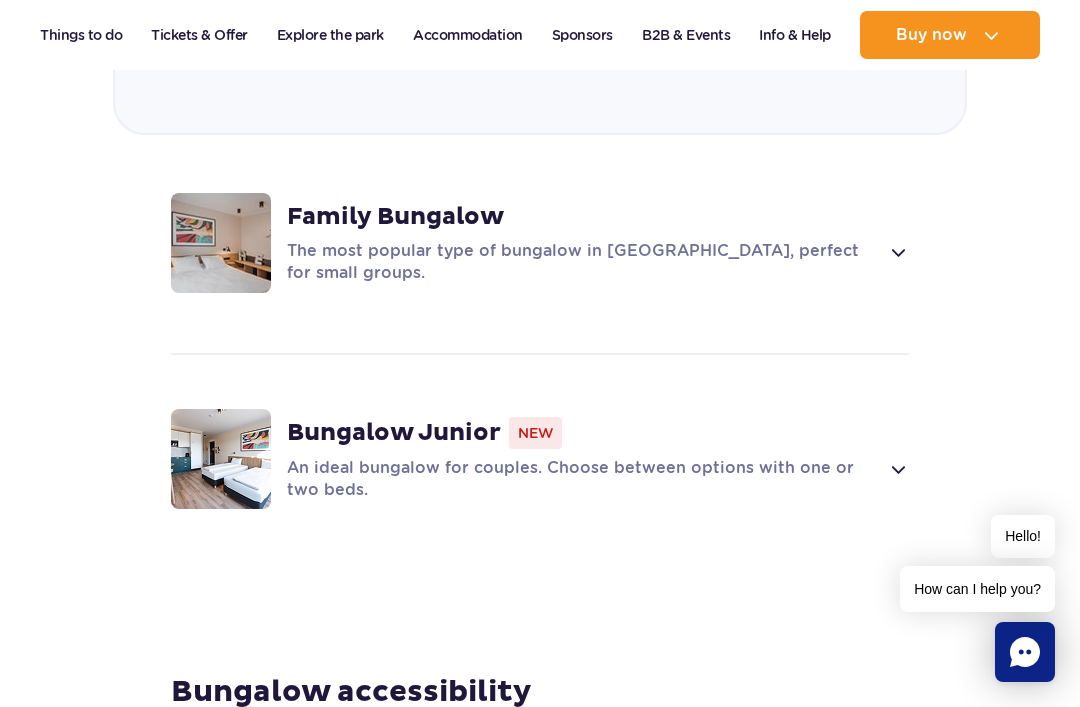 click on "Family Bungalow" at bounding box center [395, 217] 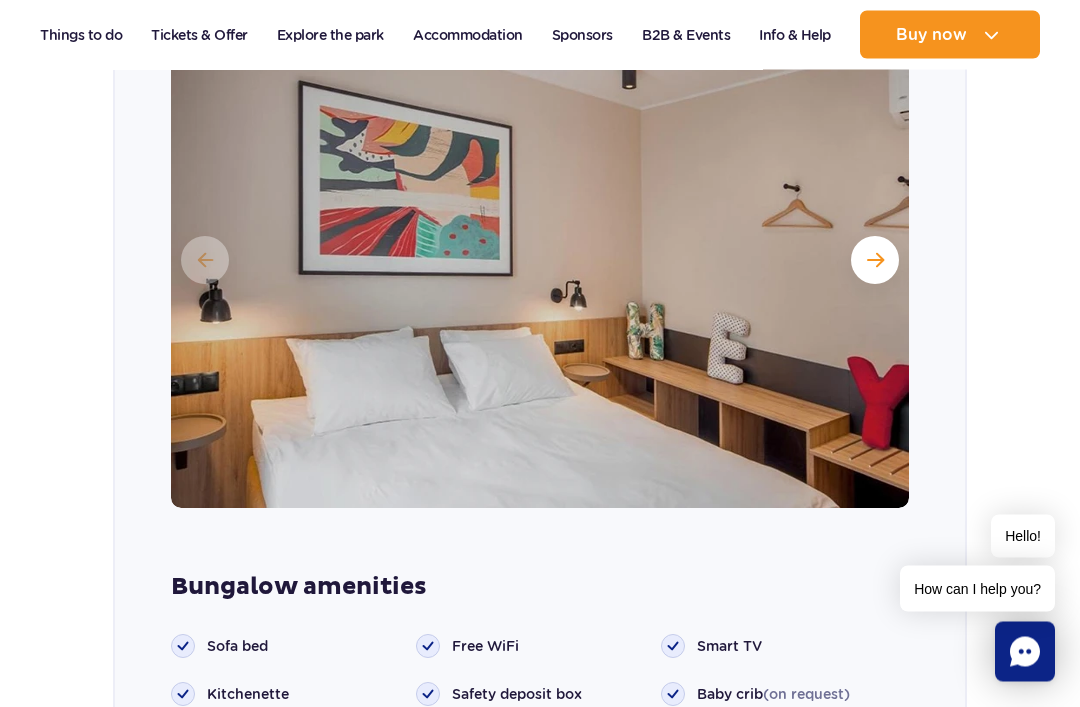 scroll, scrollTop: 2576, scrollLeft: 0, axis: vertical 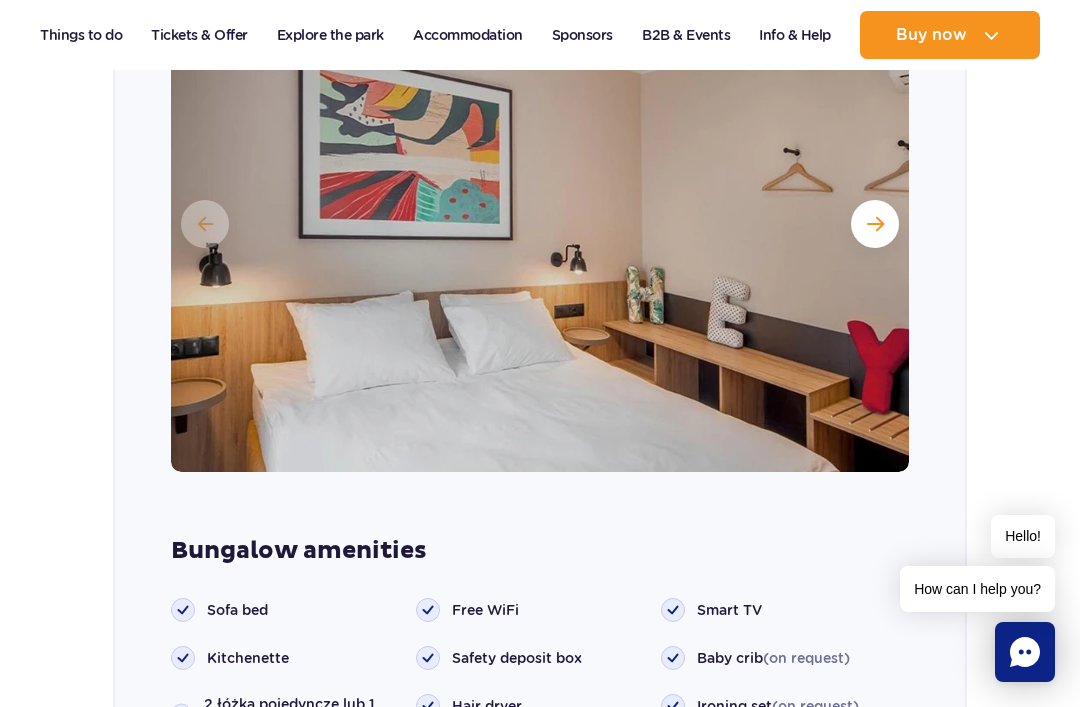 click at bounding box center (875, 224) 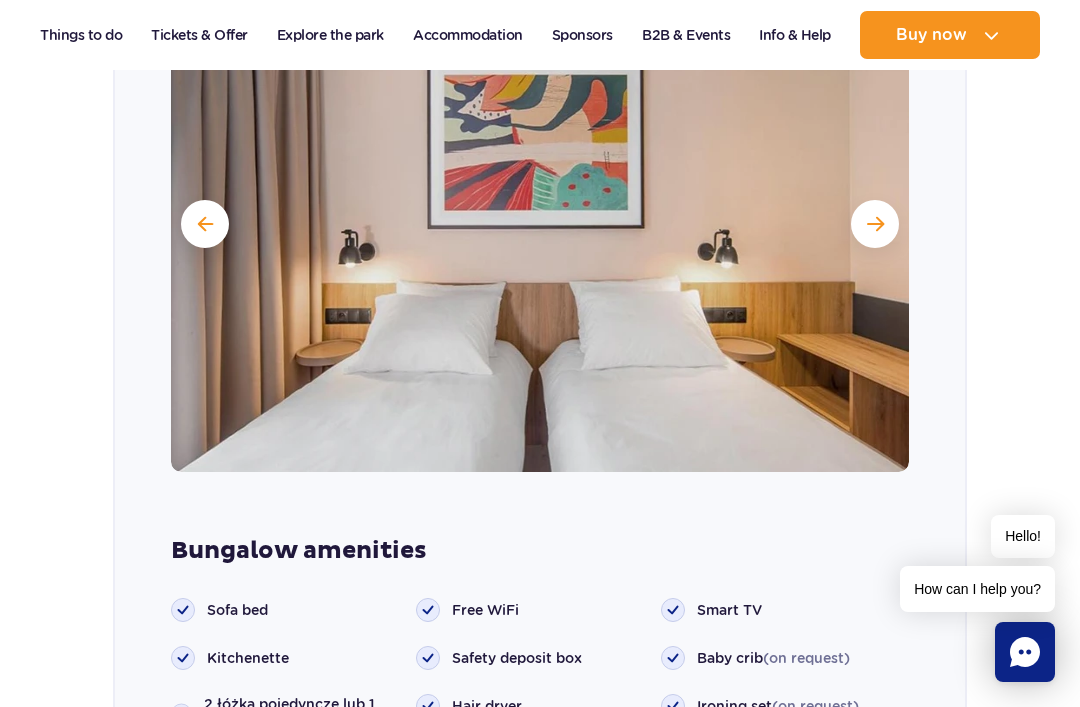 click at bounding box center (875, 224) 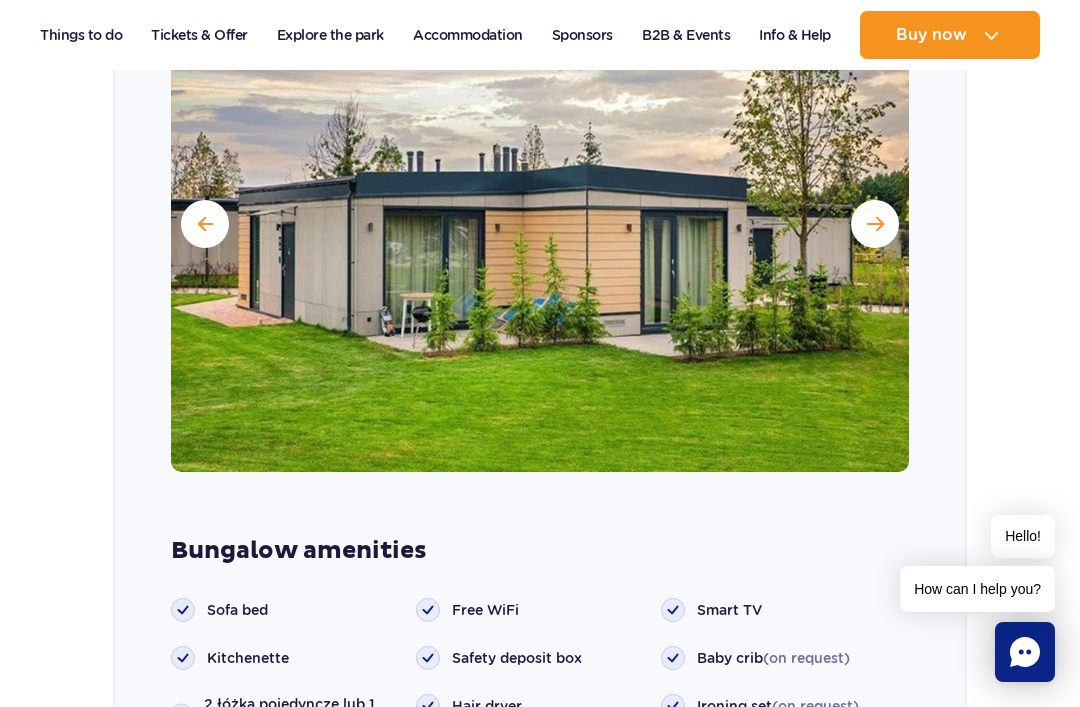 click at bounding box center [875, 224] 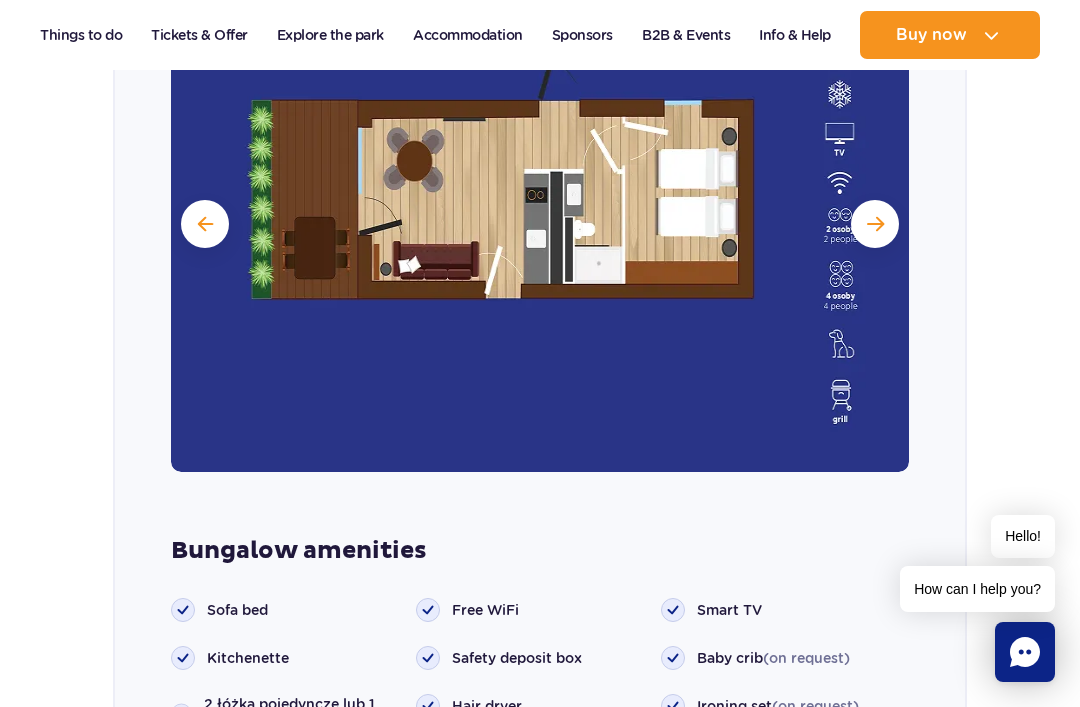 click at bounding box center [875, 224] 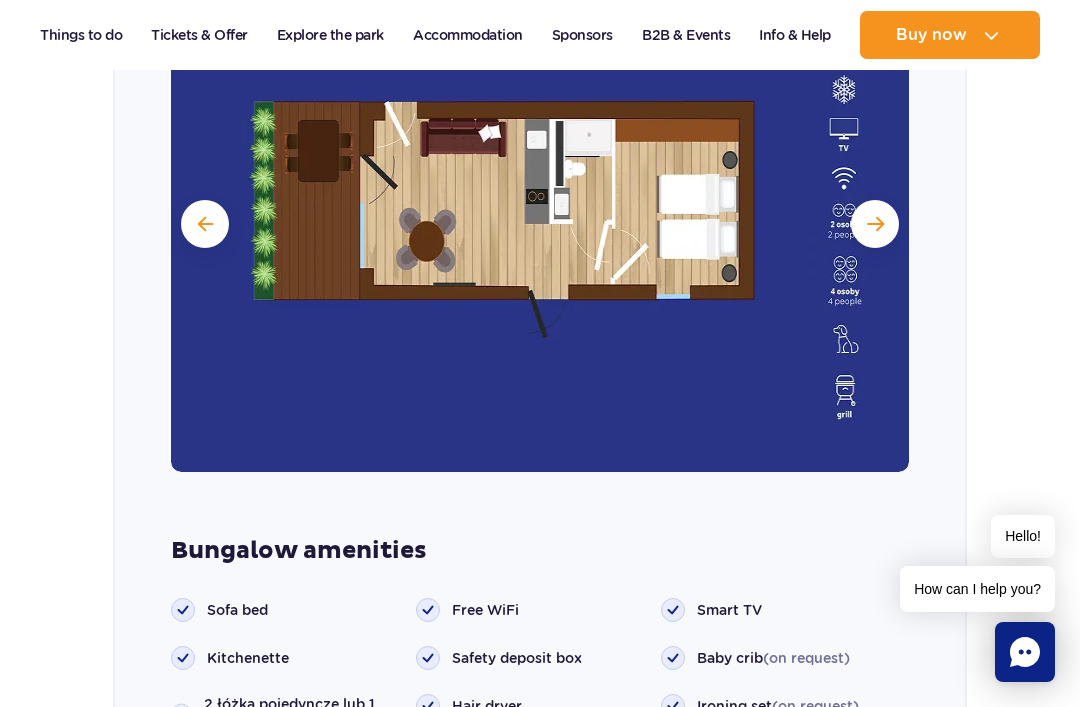 click at bounding box center [205, 224] 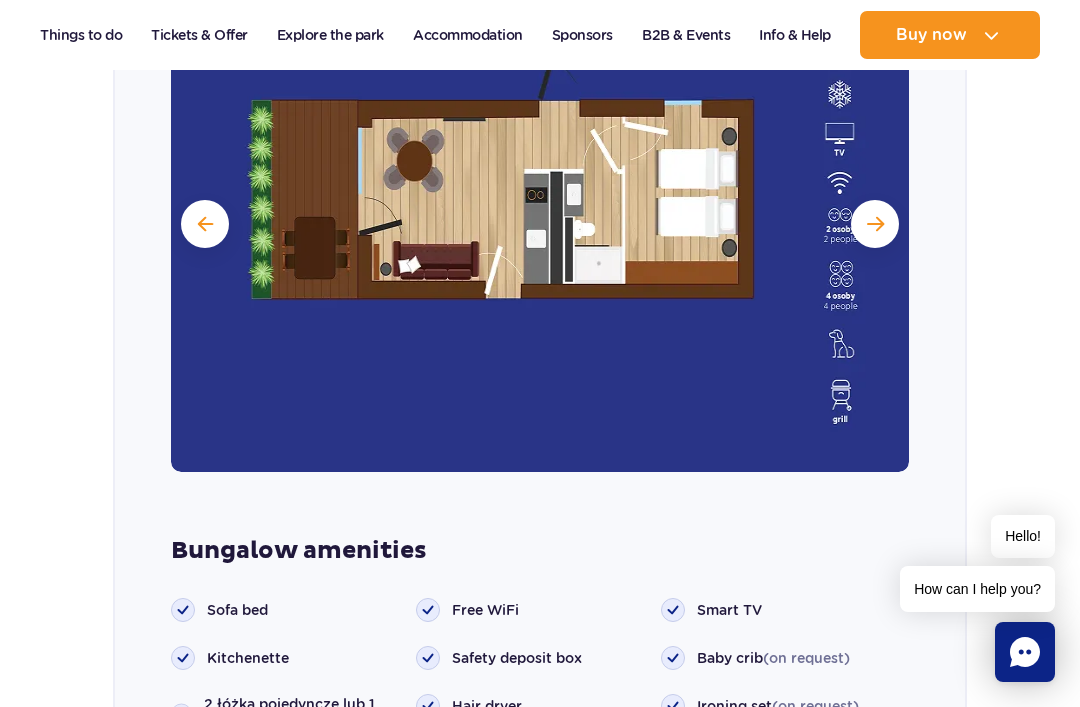 click at bounding box center [205, 224] 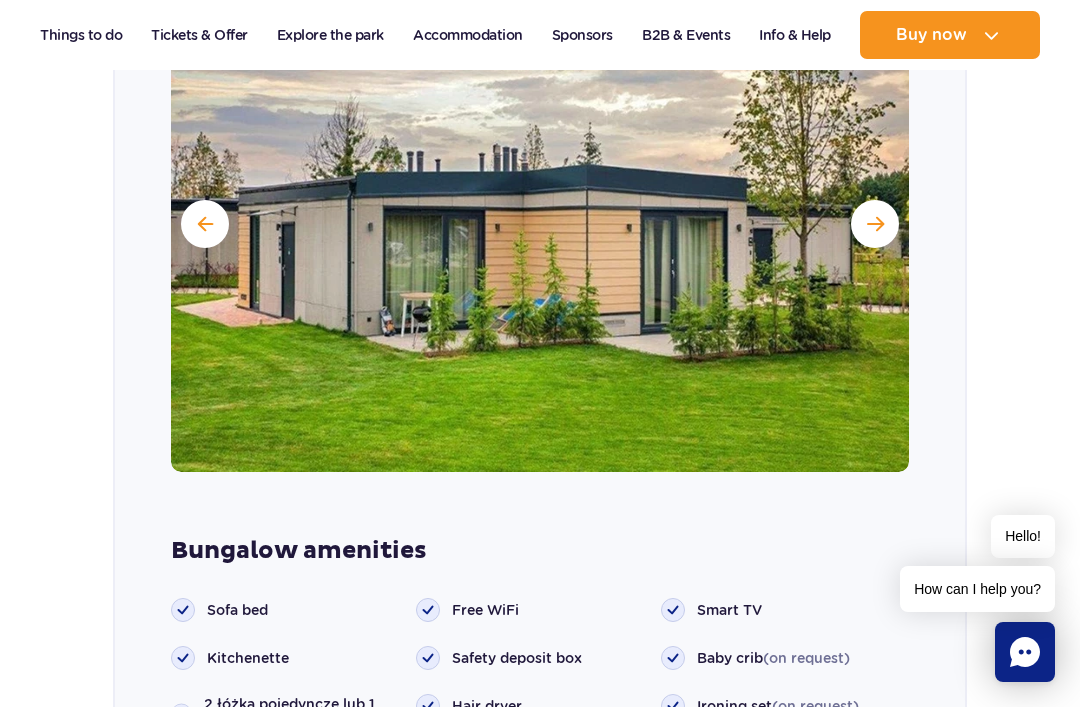 click at bounding box center [875, 224] 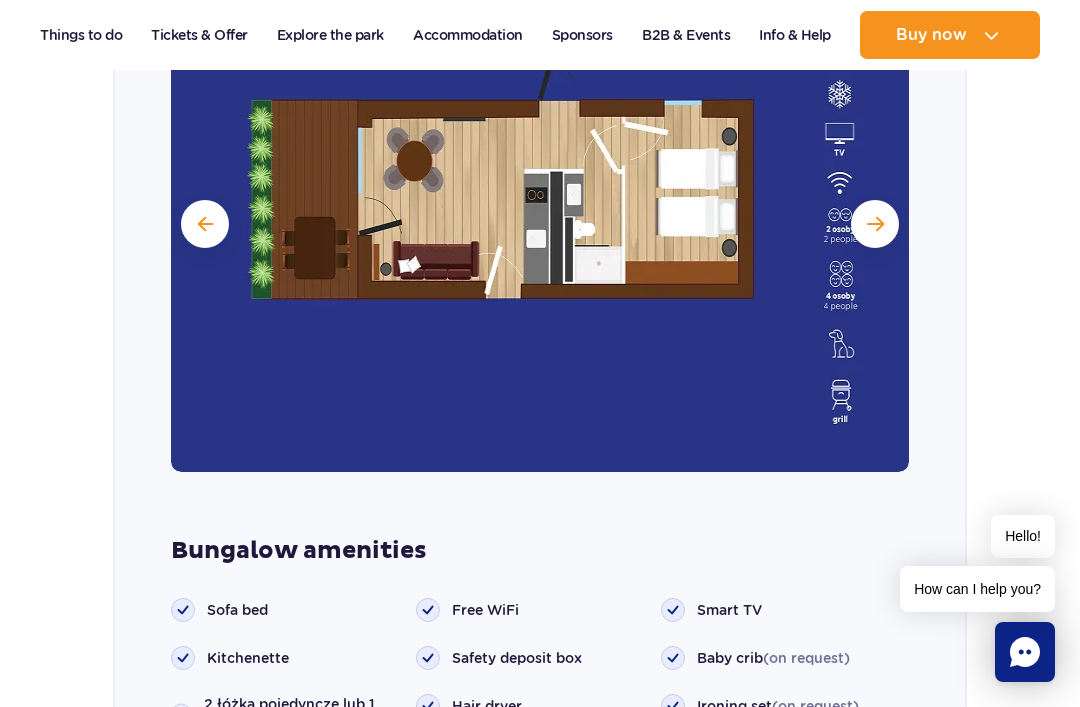click at bounding box center (540, 222) 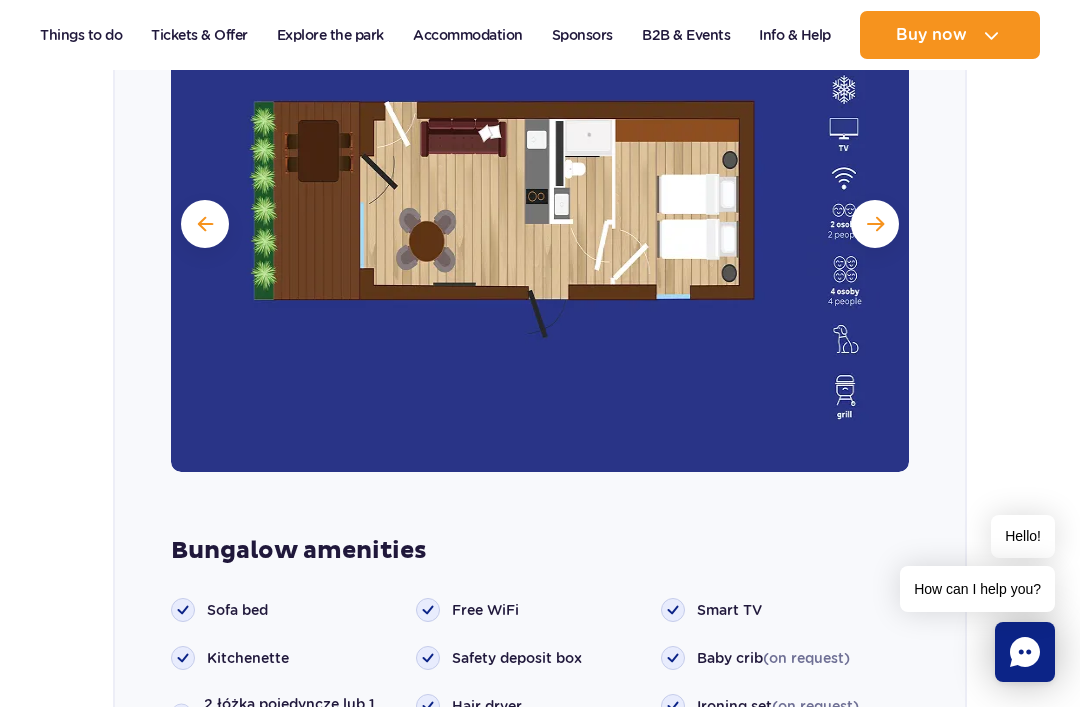 click at bounding box center [875, 224] 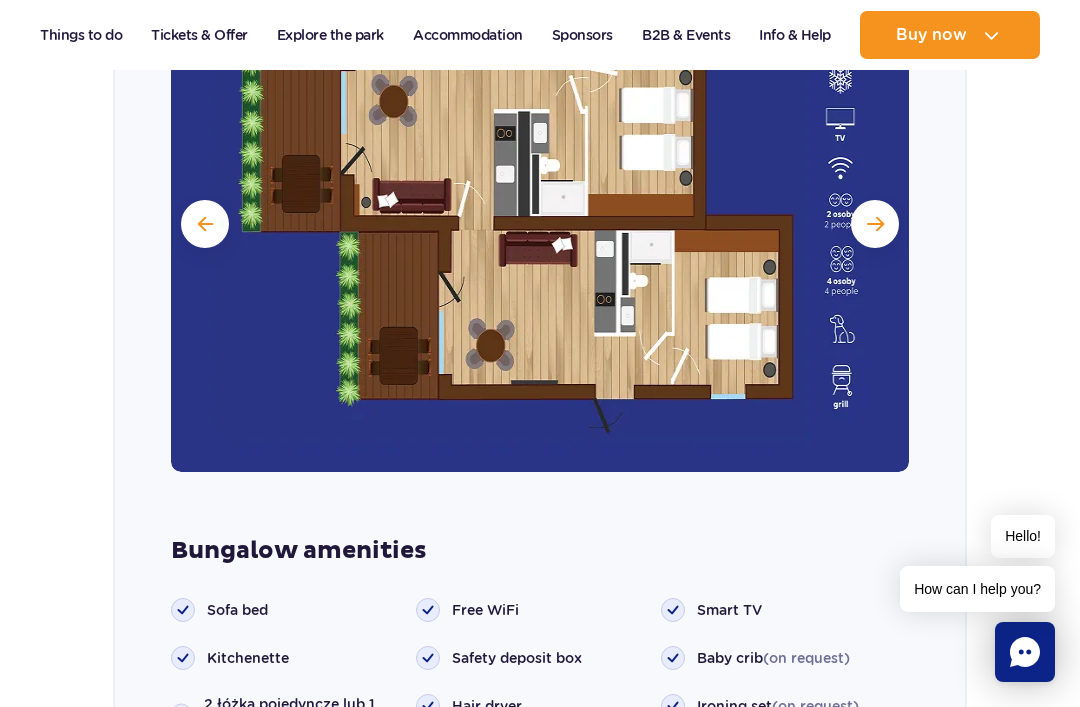 click at bounding box center [875, 224] 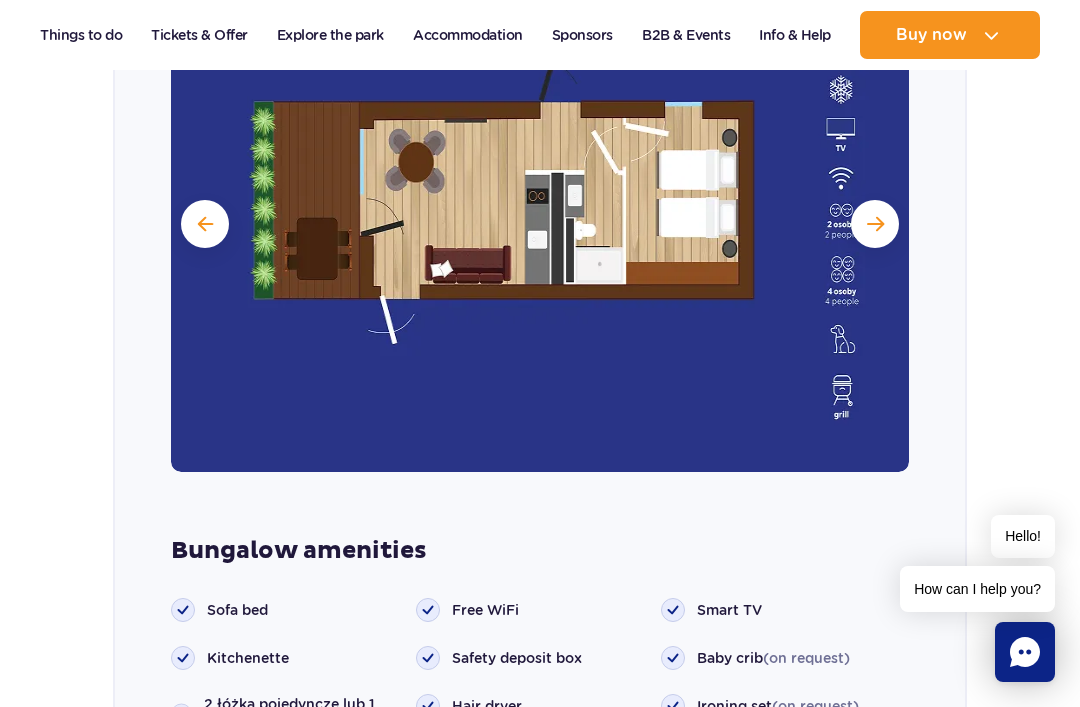 click at bounding box center (875, 224) 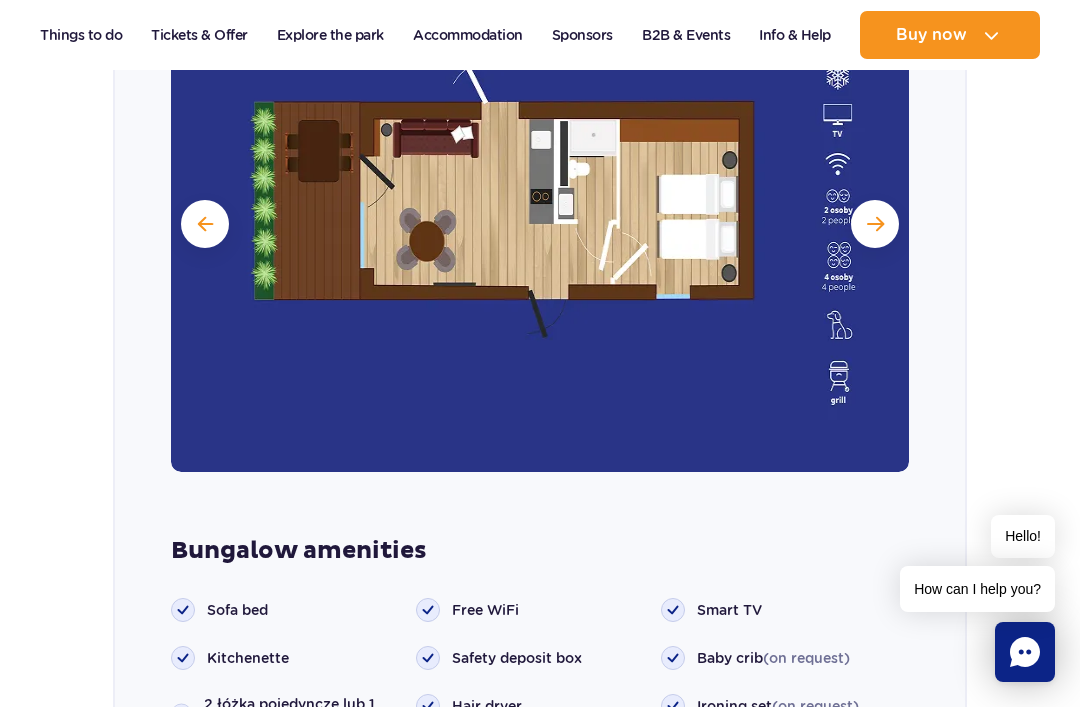 click at bounding box center (875, 224) 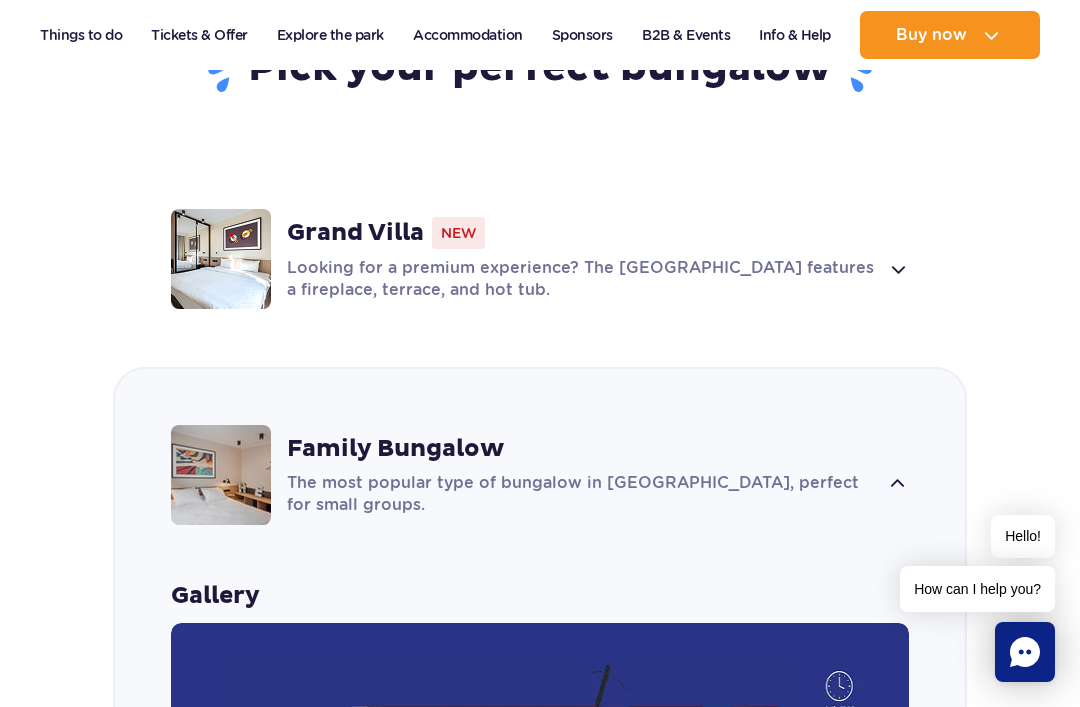 scroll, scrollTop: 1893, scrollLeft: 0, axis: vertical 